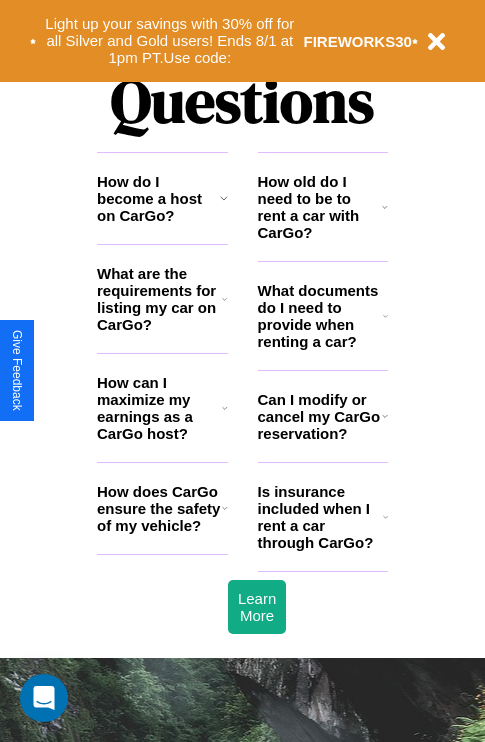 scroll, scrollTop: 2423, scrollLeft: 0, axis: vertical 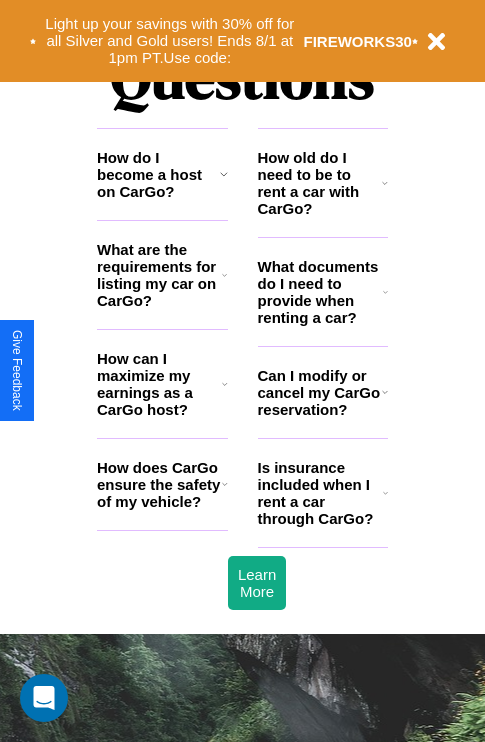 click on "How do I become a host on CarGo?" at bounding box center [158, 174] 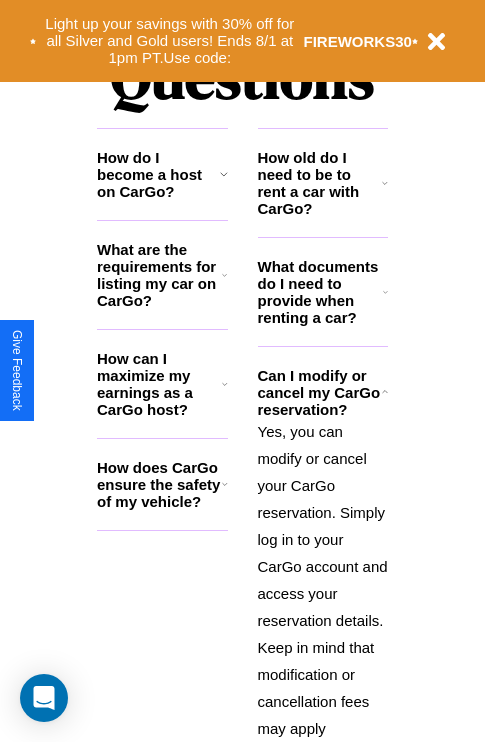 click 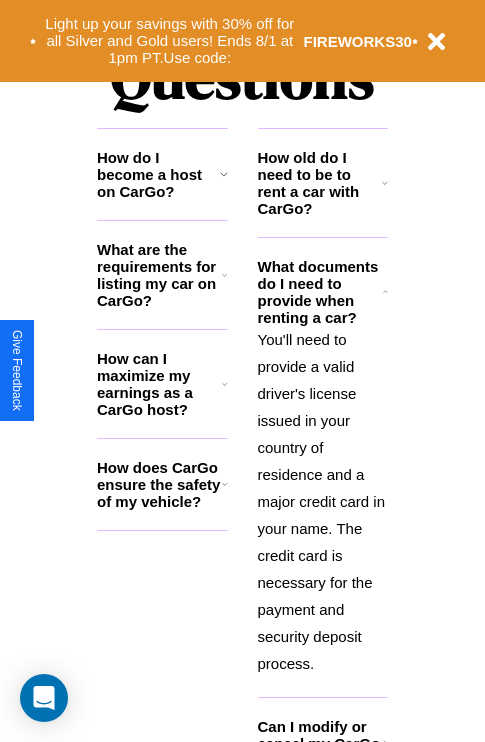 click on "How do I become a host on CarGo?" at bounding box center (158, 174) 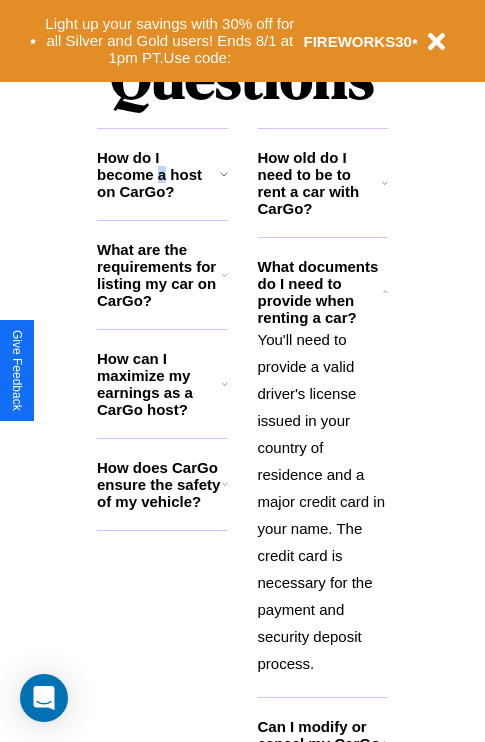 scroll, scrollTop: 3018, scrollLeft: 0, axis: vertical 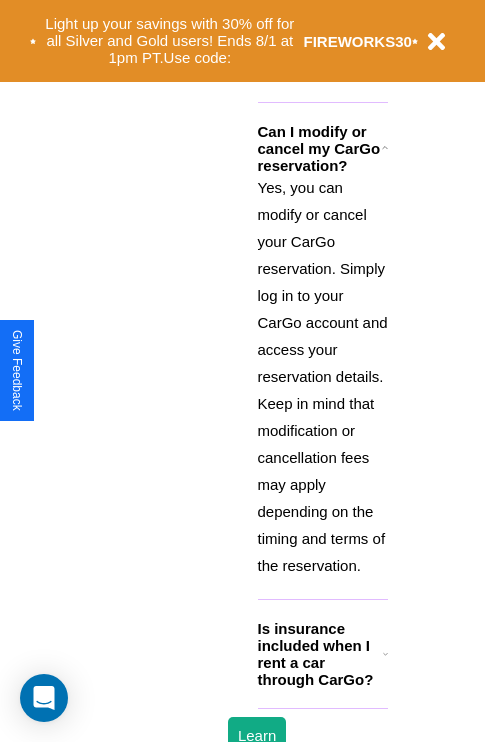 click on "Is insurance included when I rent a car through CarGo?" at bounding box center (320, 654) 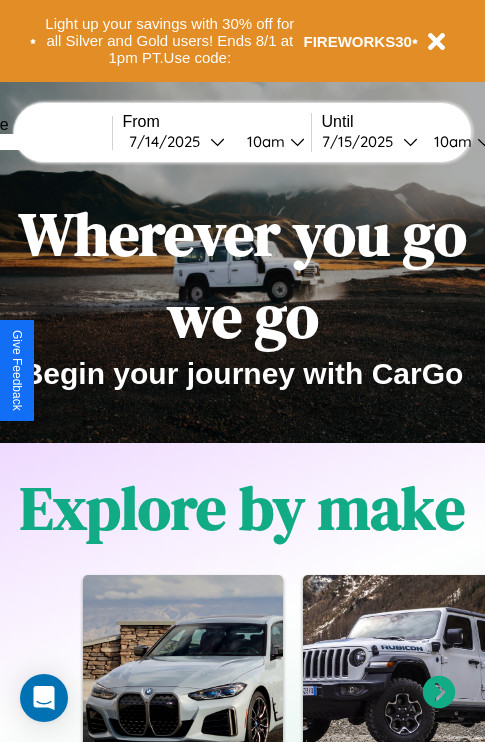 scroll, scrollTop: 0, scrollLeft: 0, axis: both 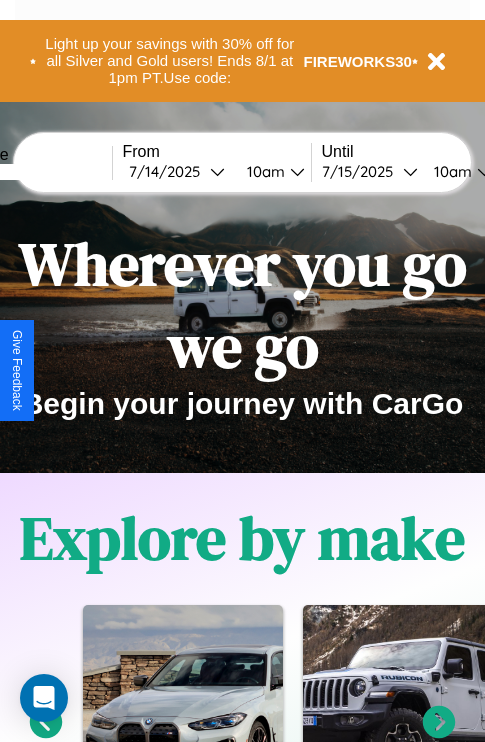 click at bounding box center (37, 172) 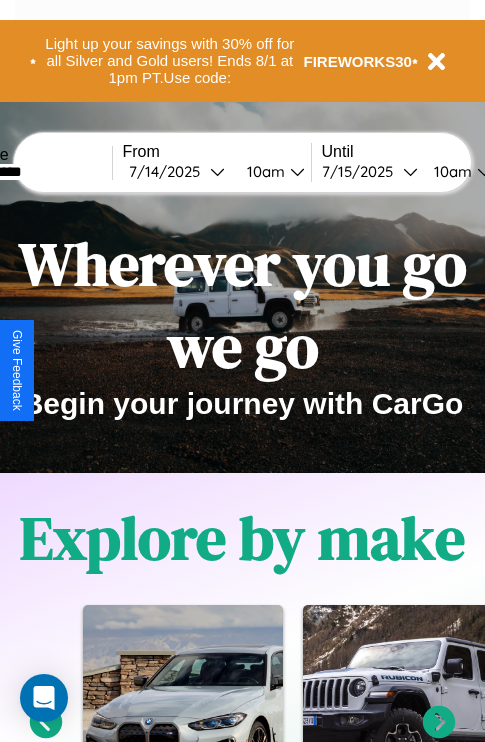 type on "**********" 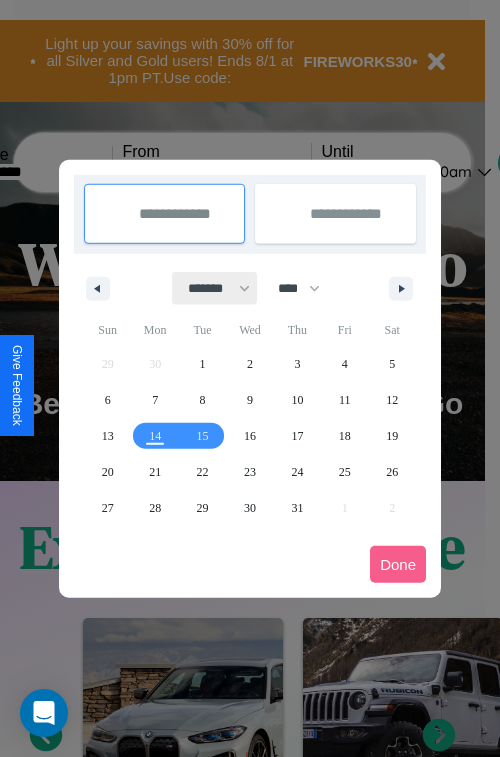 click on "******* ******** ***** ***** *** **** **** ****** ********* ******* ******** ********" at bounding box center (215, 288) 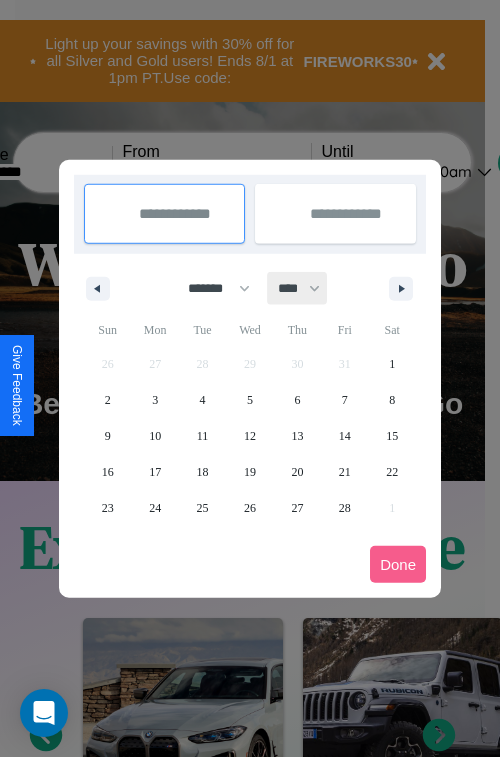 click on "**** **** **** **** **** **** **** **** **** **** **** **** **** **** **** **** **** **** **** **** **** **** **** **** **** **** **** **** **** **** **** **** **** **** **** **** **** **** **** **** **** **** **** **** **** **** **** **** **** **** **** **** **** **** **** **** **** **** **** **** **** **** **** **** **** **** **** **** **** **** **** **** **** **** **** **** **** **** **** **** **** **** **** **** **** **** **** **** **** **** **** **** **** **** **** **** **** **** **** **** **** **** **** **** **** **** **** **** **** **** **** **** **** **** **** **** **** **** **** **** ****" at bounding box center (298, 288) 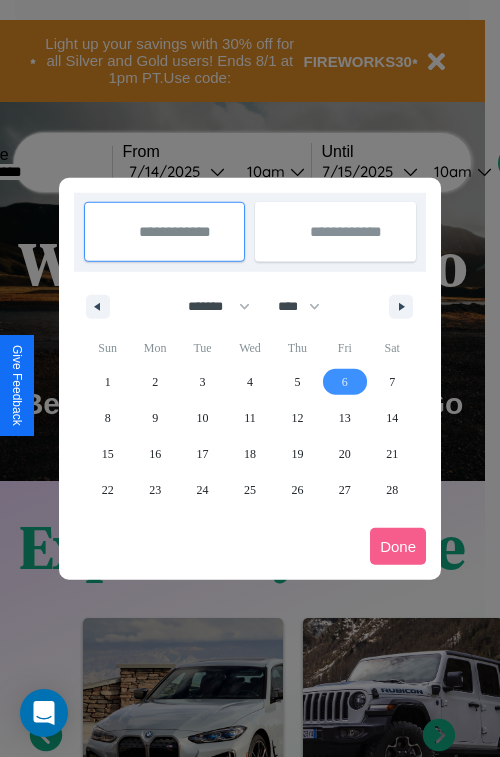 click on "6" at bounding box center [345, 382] 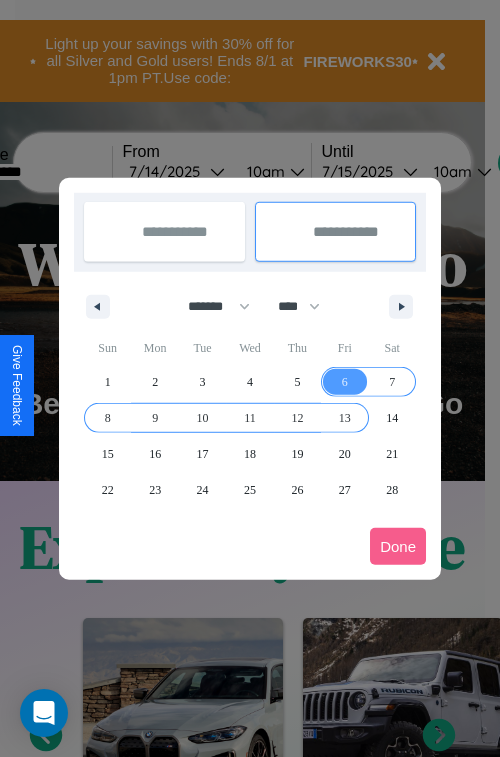 click on "13" at bounding box center (345, 418) 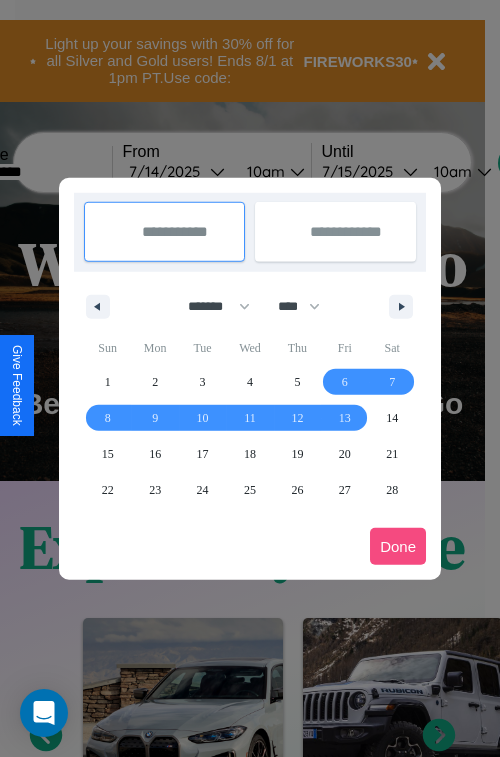 click on "Done" at bounding box center (398, 546) 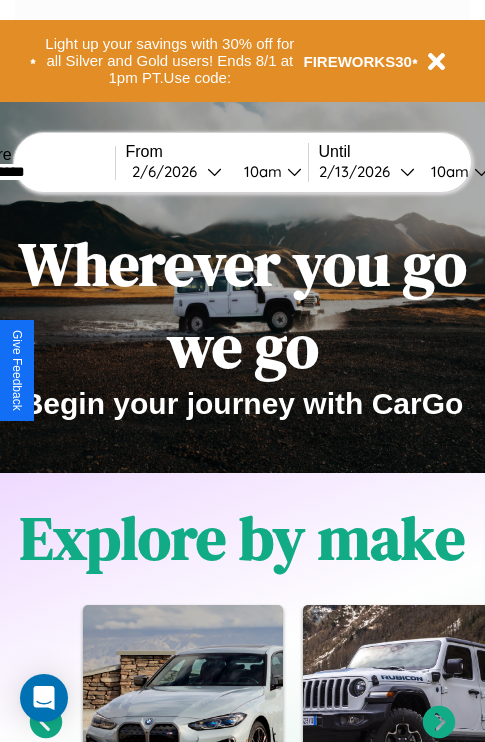 click on "10am" at bounding box center (260, 171) 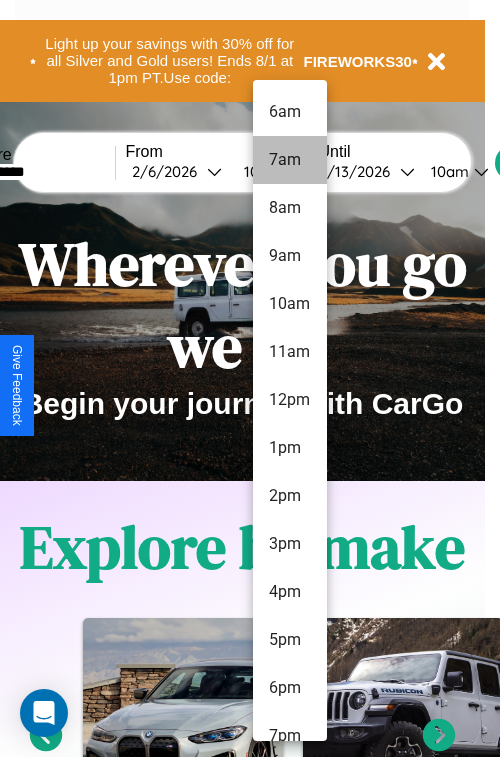 click on "7am" at bounding box center (290, 160) 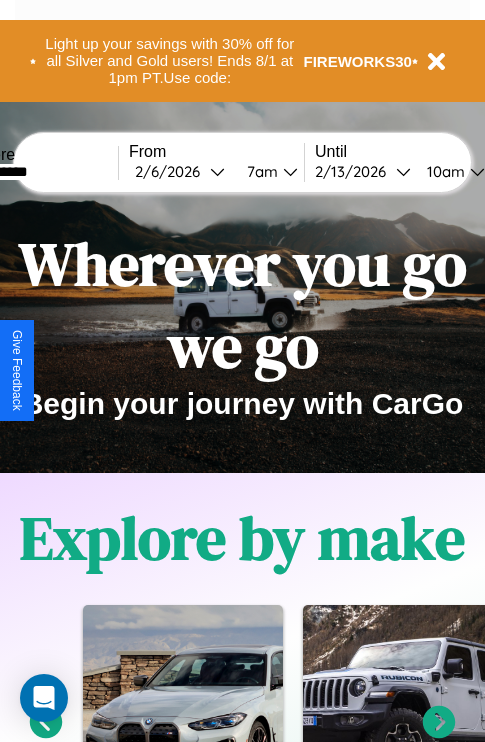 click on "10am" at bounding box center (443, 171) 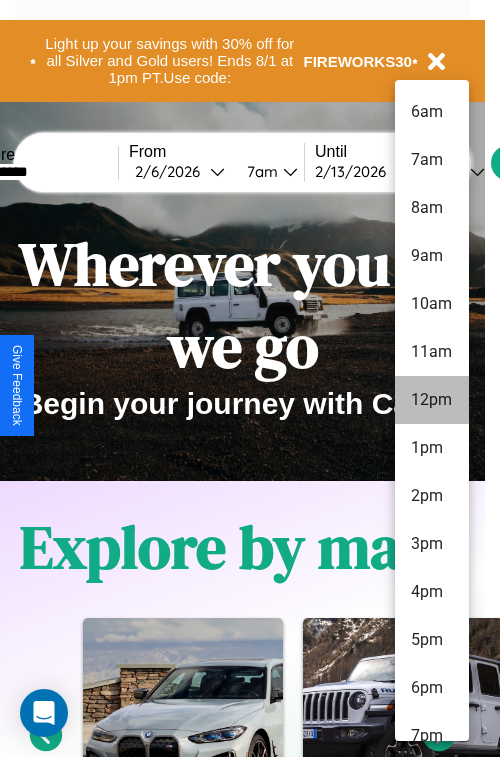 click on "12pm" at bounding box center [432, 400] 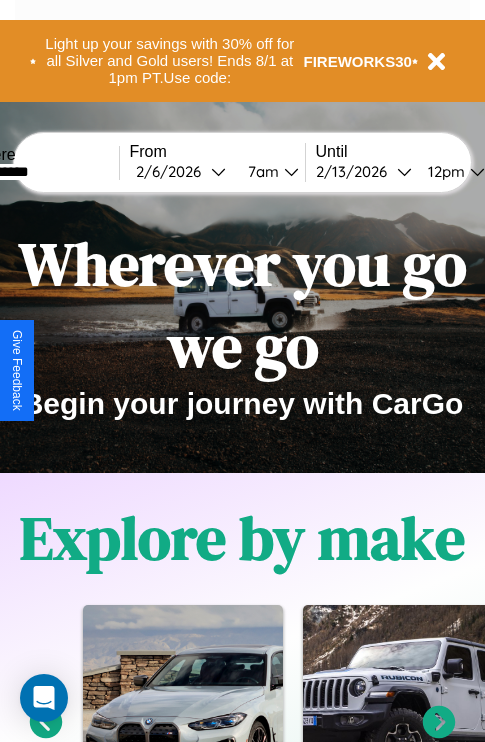 scroll, scrollTop: 0, scrollLeft: 67, axis: horizontal 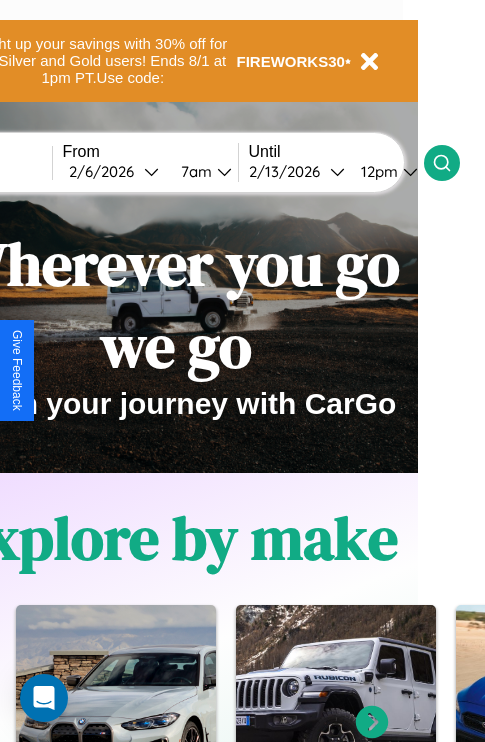 click 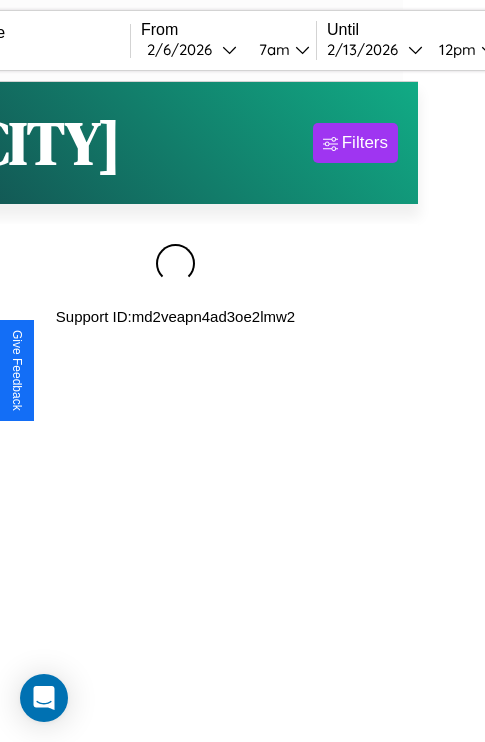 scroll, scrollTop: 0, scrollLeft: 0, axis: both 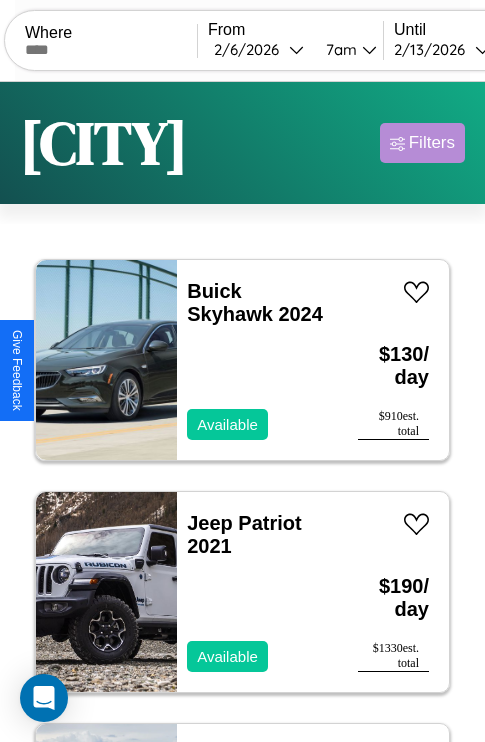 click on "Filters" at bounding box center (432, 143) 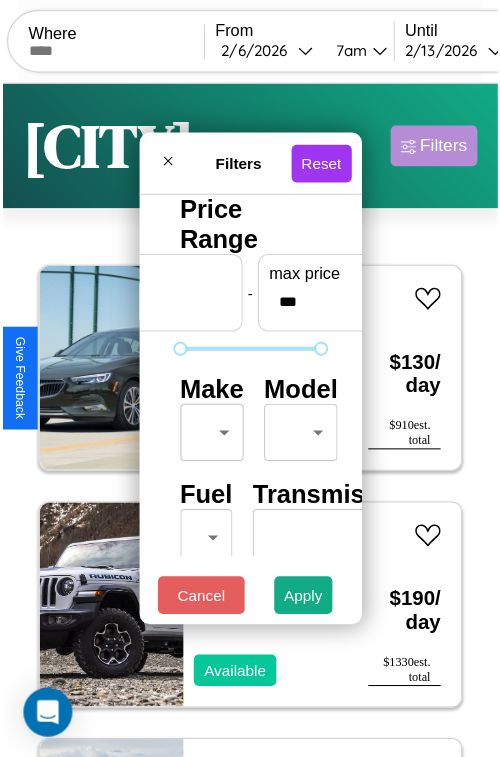 scroll, scrollTop: 59, scrollLeft: 0, axis: vertical 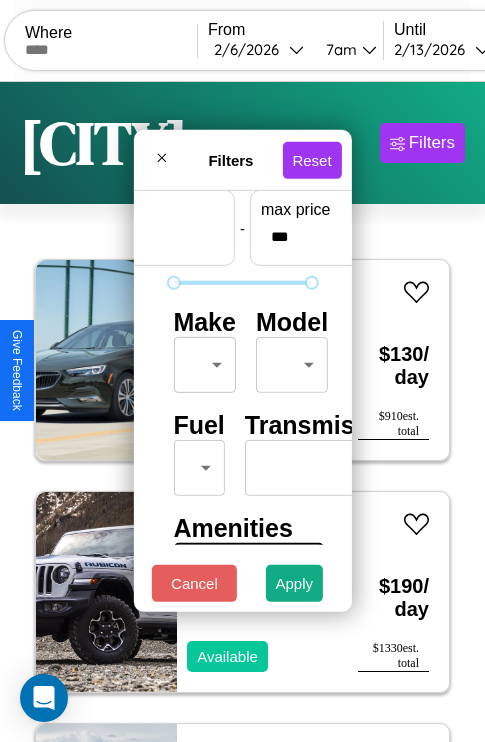 click on "CarGo Where From [DATE] [TIME] Until [DATE] [TIME] Become a Host Login Sign Up [CITY] Filters 130  cars in this area These cars can be picked up in this city. Buick   Skyhawk   2024 Available $ 130  / day $ 910  est. total Jeep   Patriot   2021 Available $ 190  / day $ 1330  est. total Tesla   Semi   2020 Available $ 180  / day $ 1260  est. total Chevrolet   Geo Spectrum   2024 Available $ 90  / day $ 630  est. total Alfa Romeo   Spider   2022 Available $ 200  / day $ 1400  est. total Ford   F-590   2018 Available $ 160  / day $ 1120  est. total Tesla   Model X   2023 Available $ 90  / day $ 630  est. total Buick   Century   2016 Available $ 30  / day $ 210  est. total Buick   Allure   2019 Available $ 200  / day $ 1400  est. total Dodge   480 Series   2014 Unavailable $ 180  / day $ 1260  est. total Volvo   NR64   2014 Available $ 190  / day $ 1330  est. total Ferrari   12Cilindri Spider   2018 Available $ 190  / day $ 1330  est. total BMW   K 1600 GT   2024 Available $ 60  / day $ 420 Subaru" at bounding box center [242, 412] 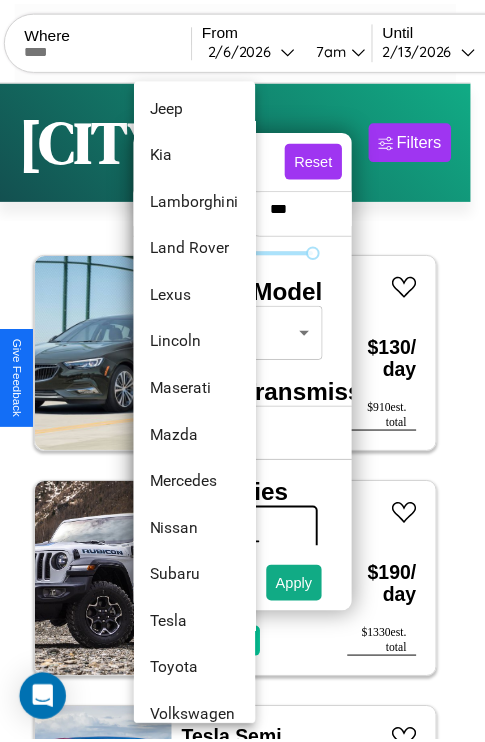 scroll, scrollTop: 1083, scrollLeft: 0, axis: vertical 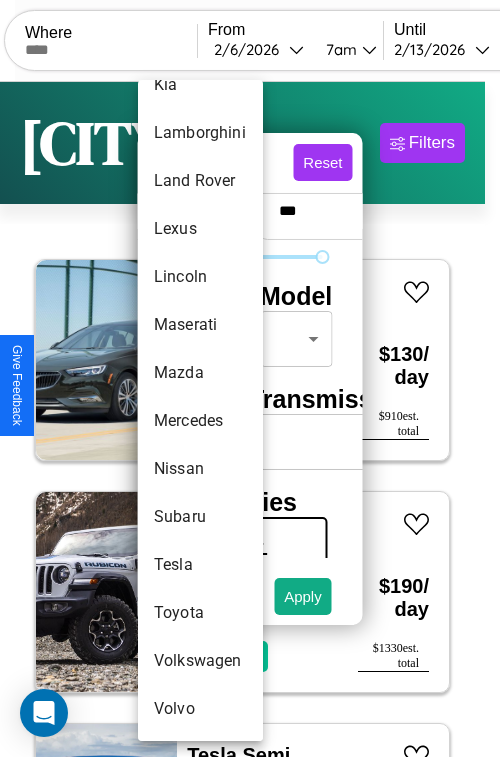 click on "Tesla" at bounding box center (200, 565) 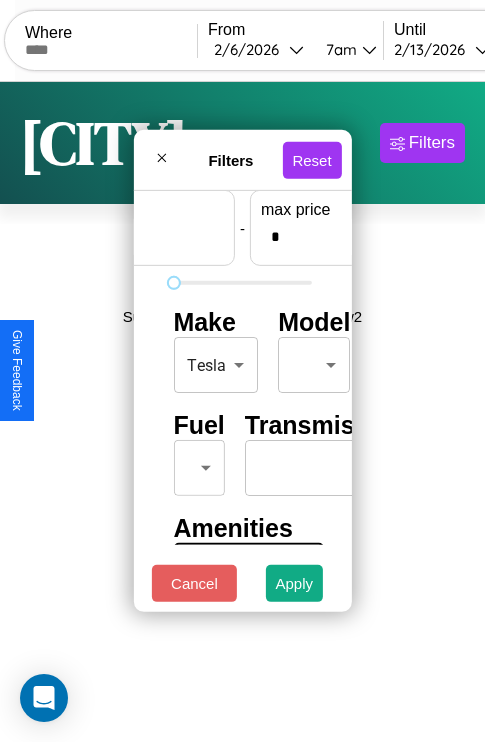 scroll, scrollTop: 59, scrollLeft: 124, axis: both 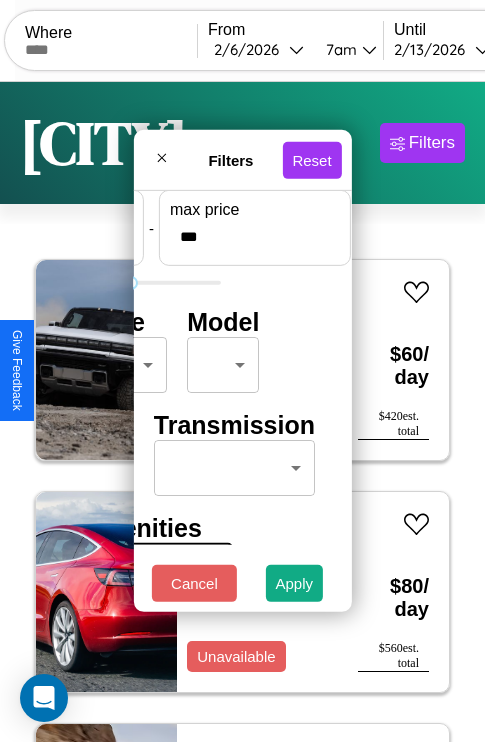 type on "***" 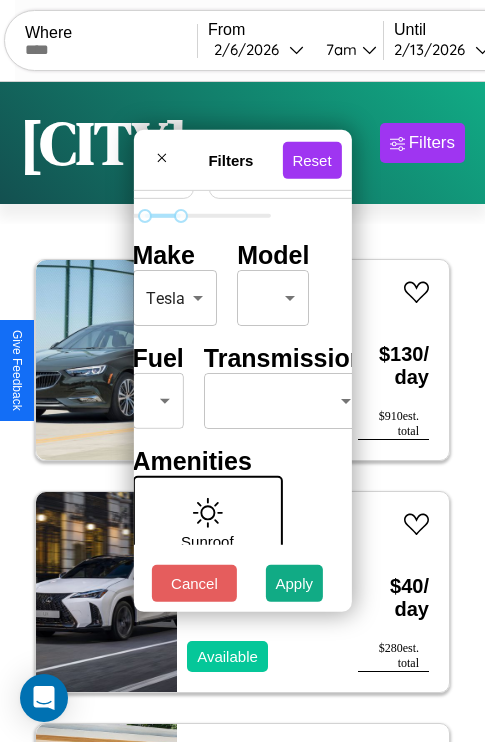 scroll, scrollTop: 162, scrollLeft: 63, axis: both 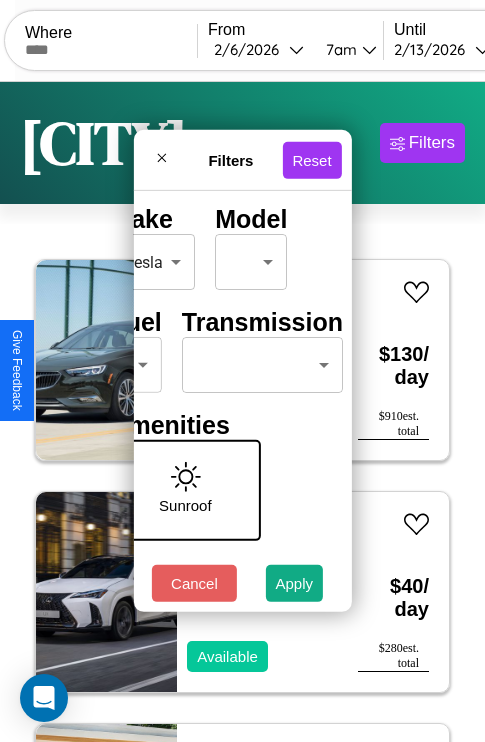 type on "**" 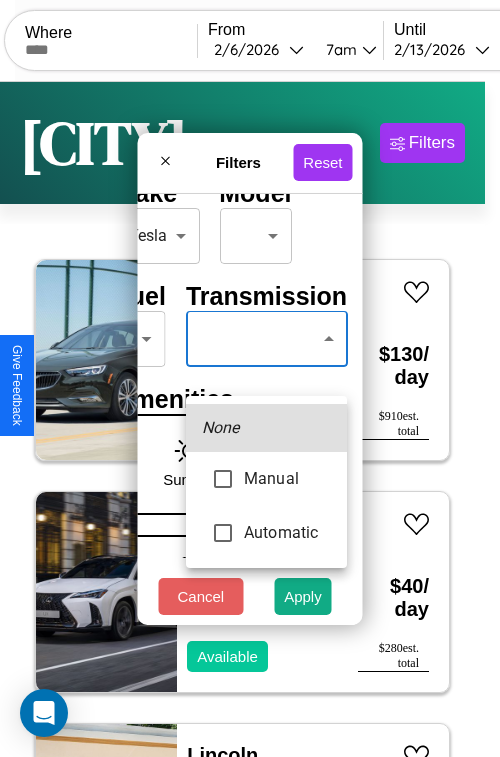 type on "*********" 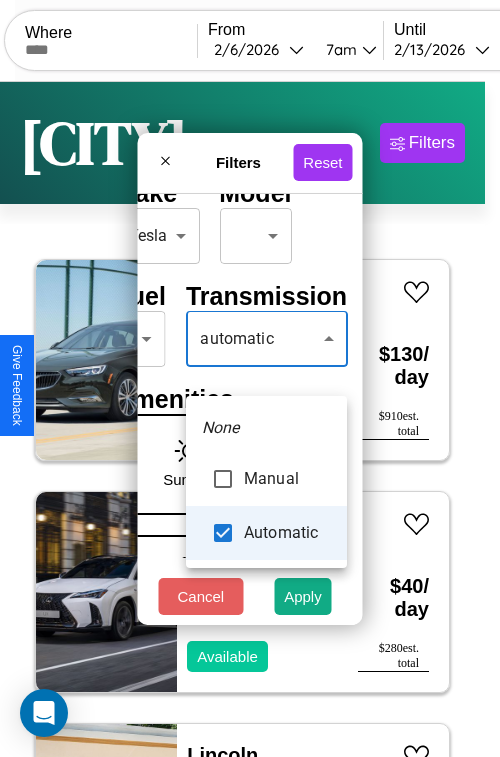 click at bounding box center (250, 378) 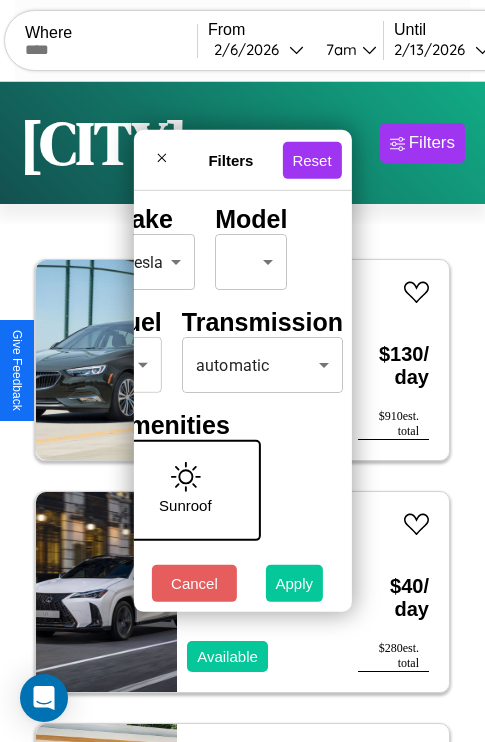 click on "Apply" at bounding box center (295, 583) 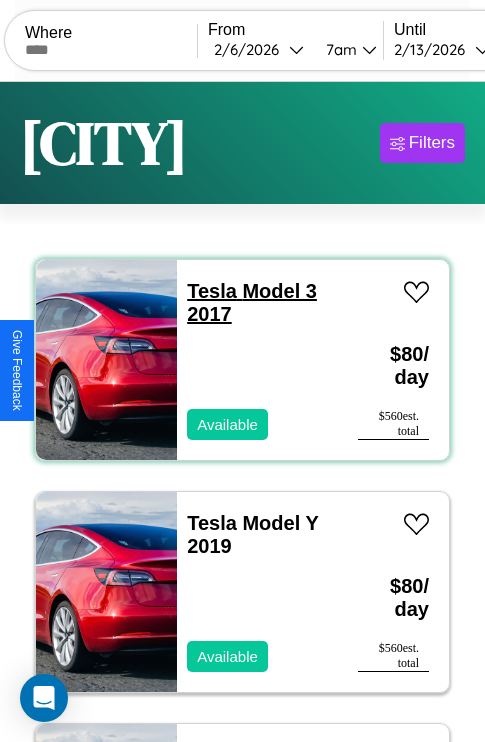 click on "Tesla   Model 3   2017" at bounding box center [252, 302] 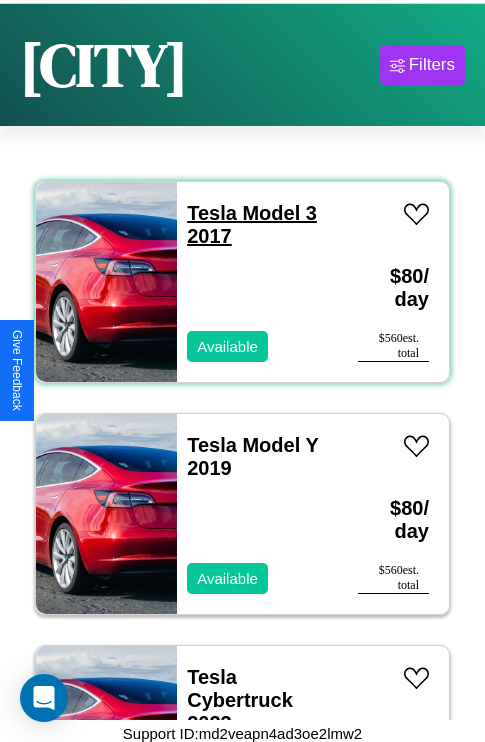 scroll, scrollTop: 101, scrollLeft: 0, axis: vertical 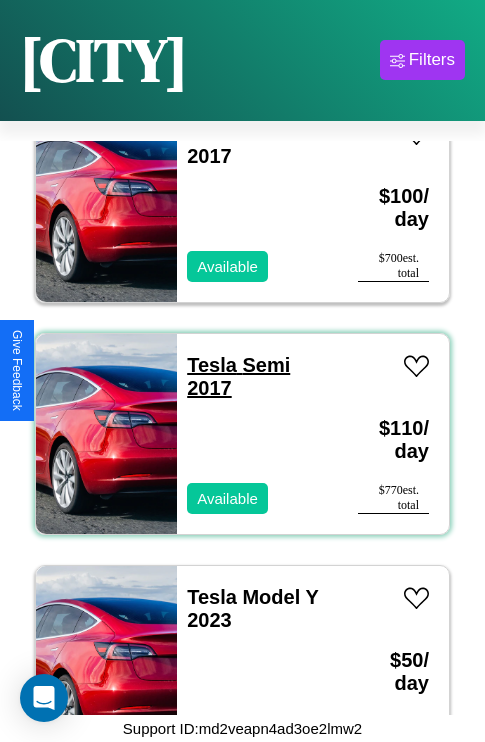 click on "Tesla   Semi   [YEAR]" at bounding box center (238, 376) 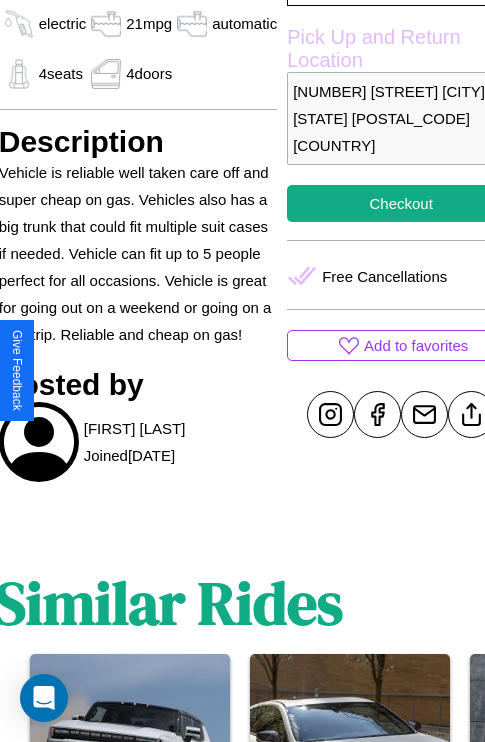 scroll, scrollTop: 619, scrollLeft: 76, axis: both 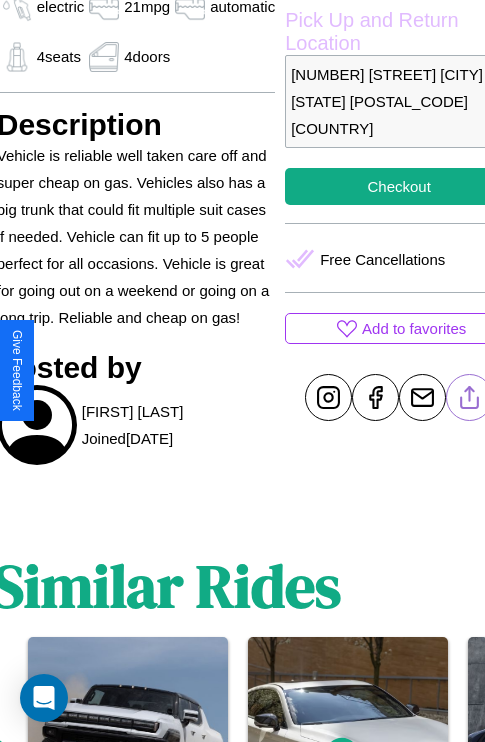 click 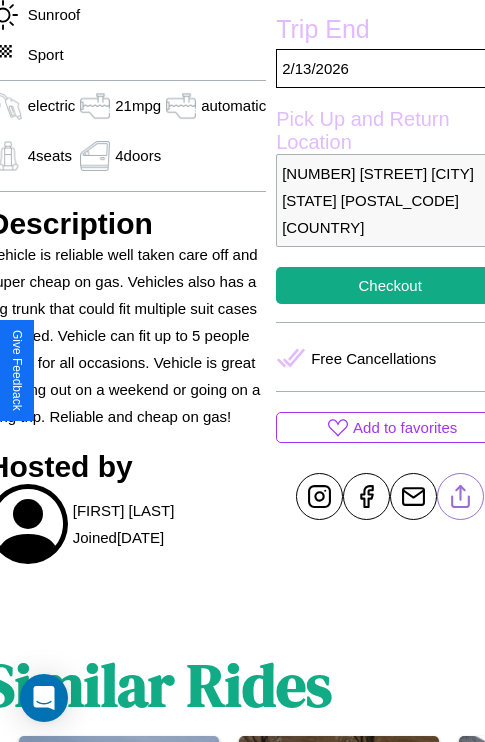 scroll, scrollTop: 408, scrollLeft: 96, axis: both 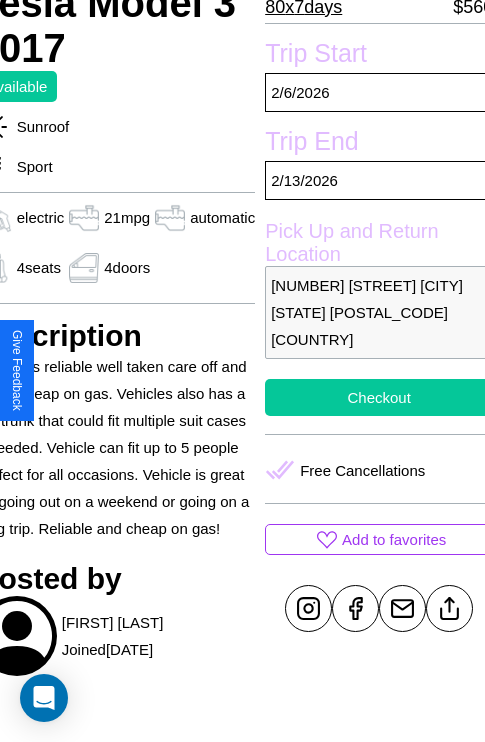 click on "Checkout" at bounding box center (379, 397) 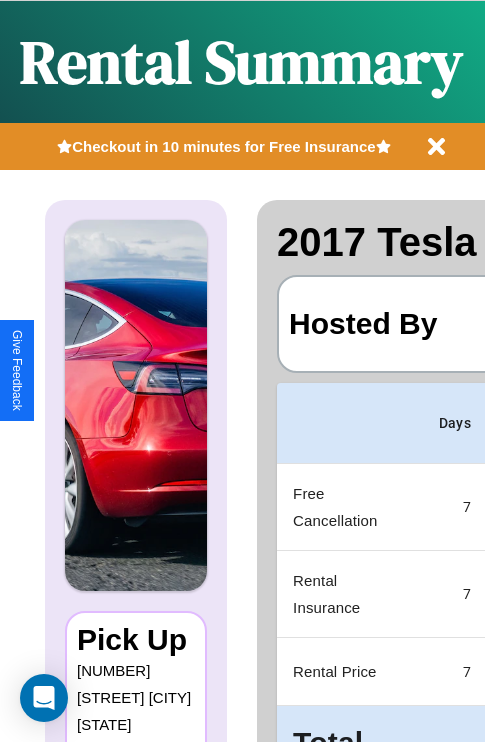 scroll, scrollTop: 0, scrollLeft: 387, axis: horizontal 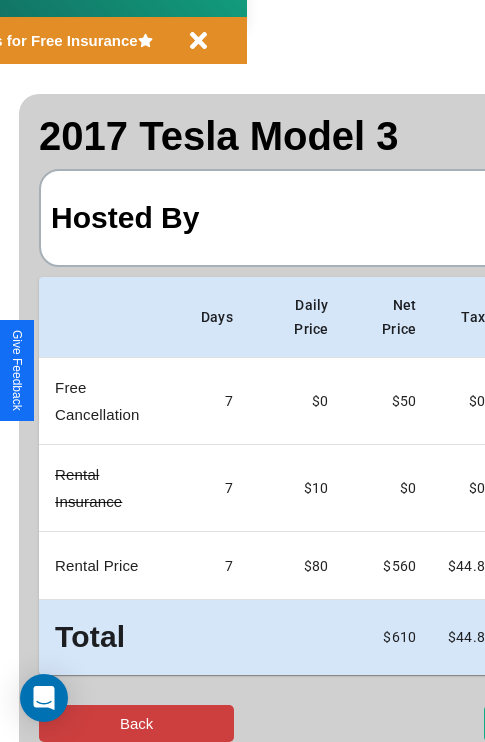 click on "Back" at bounding box center [136, 723] 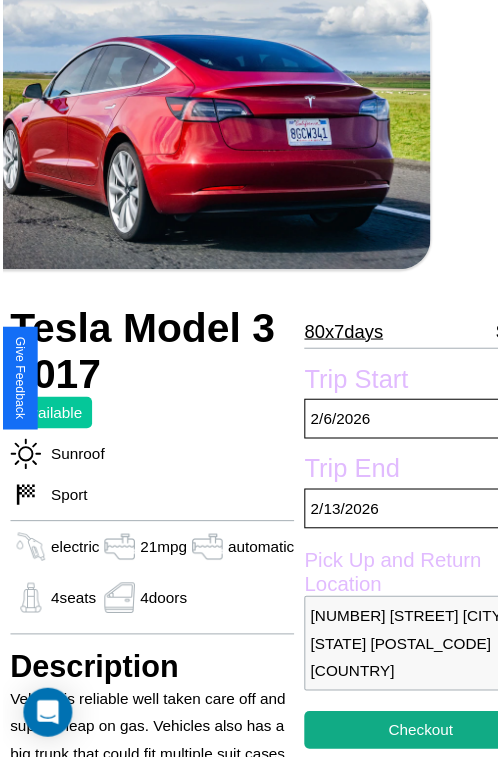 scroll, scrollTop: 130, scrollLeft: 96, axis: both 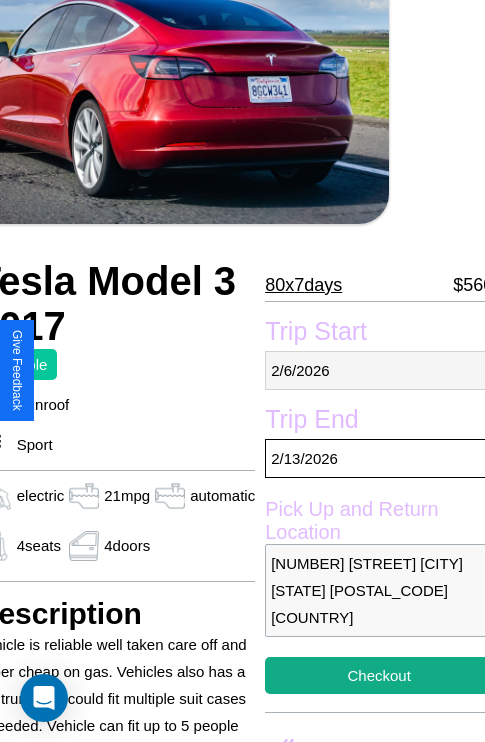 click on "2 / 6 / 2026" at bounding box center [379, 370] 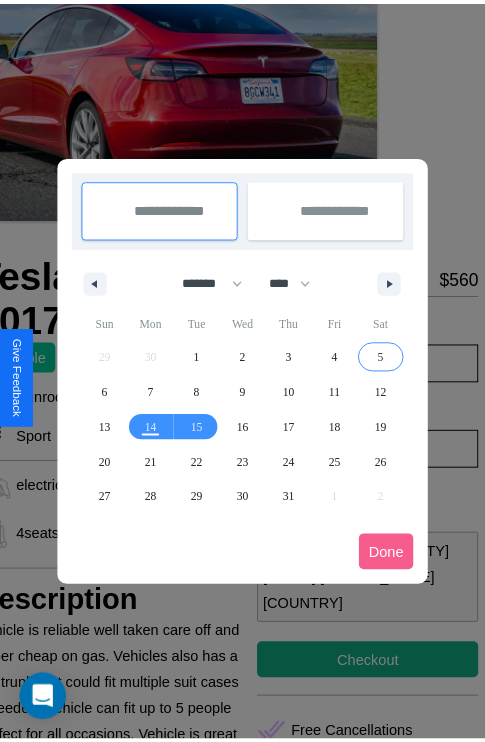 scroll, scrollTop: 0, scrollLeft: 96, axis: horizontal 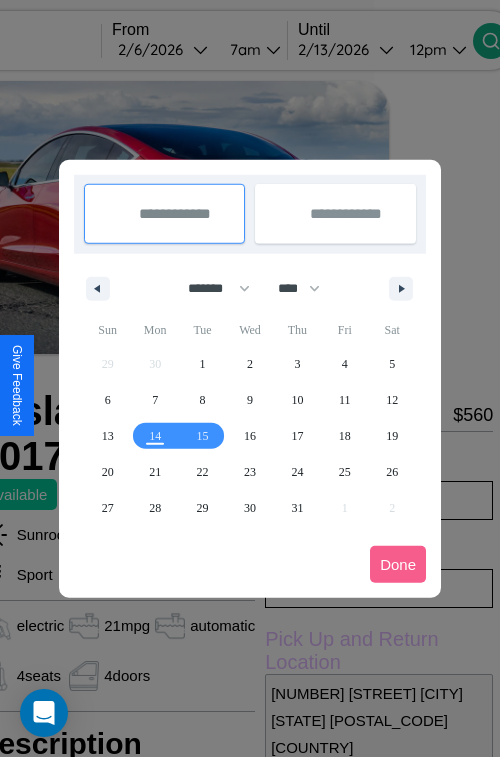 click at bounding box center (250, 378) 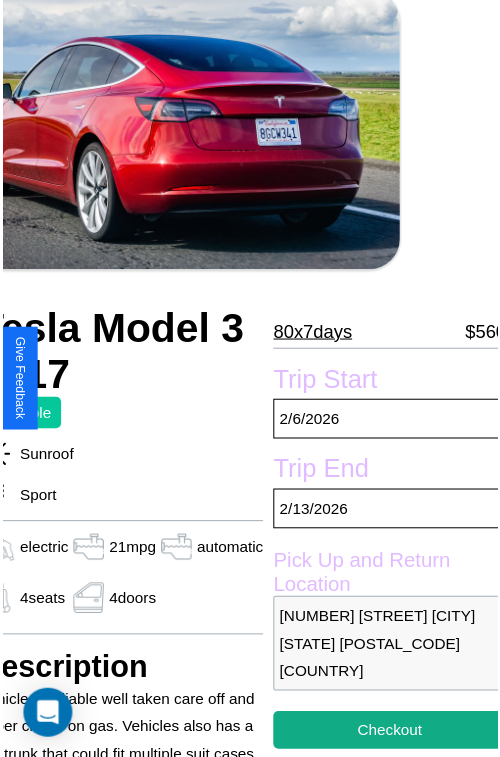 scroll, scrollTop: 130, scrollLeft: 96, axis: both 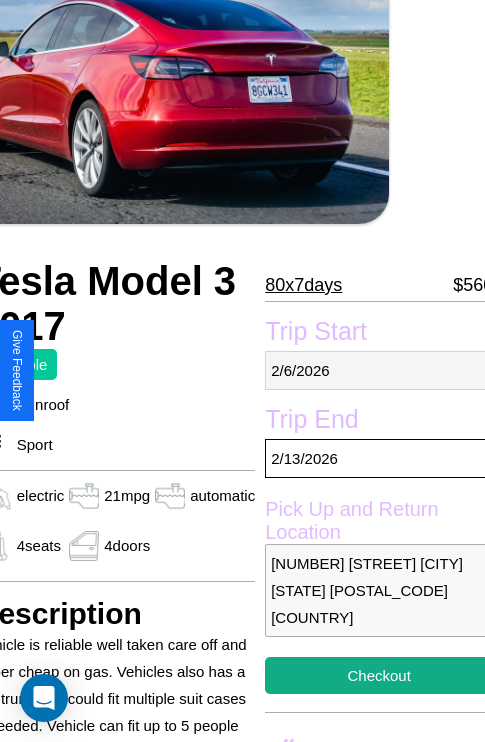 click on "2 / 6 / 2026" at bounding box center [379, 370] 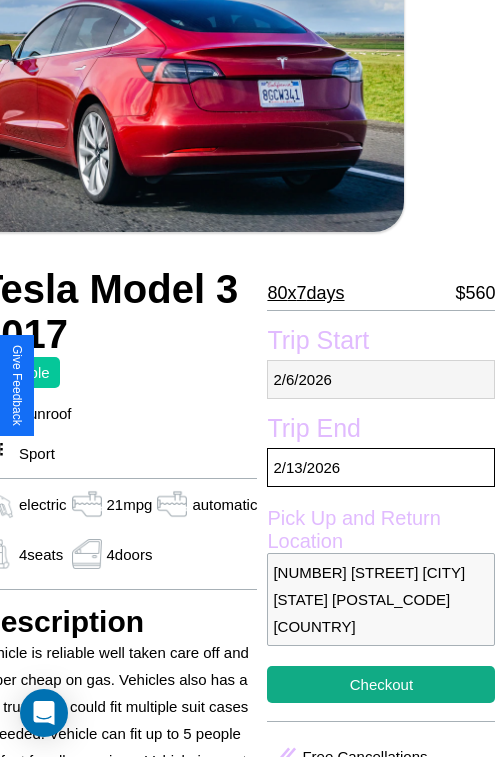 select on "*" 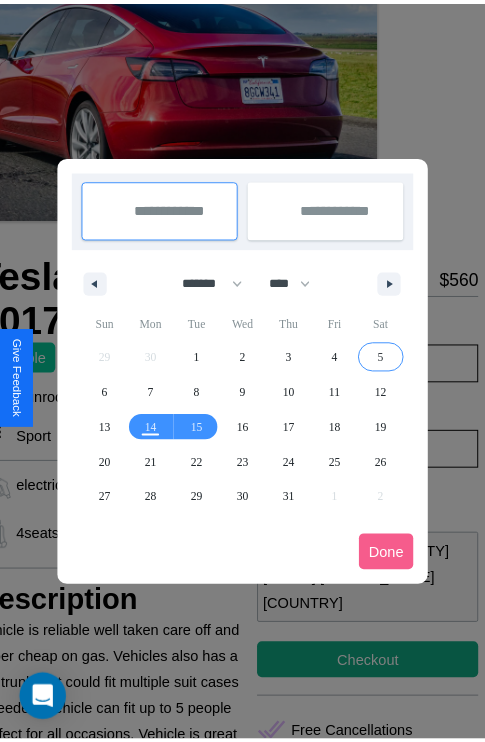 scroll, scrollTop: 0, scrollLeft: 96, axis: horizontal 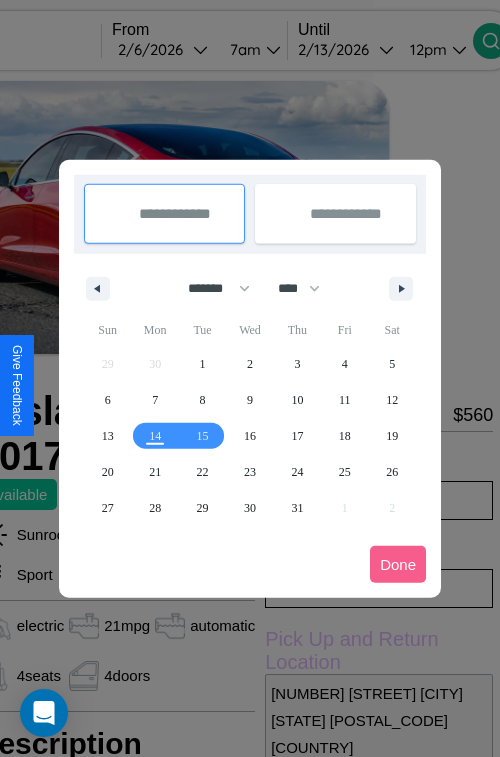 click at bounding box center (250, 378) 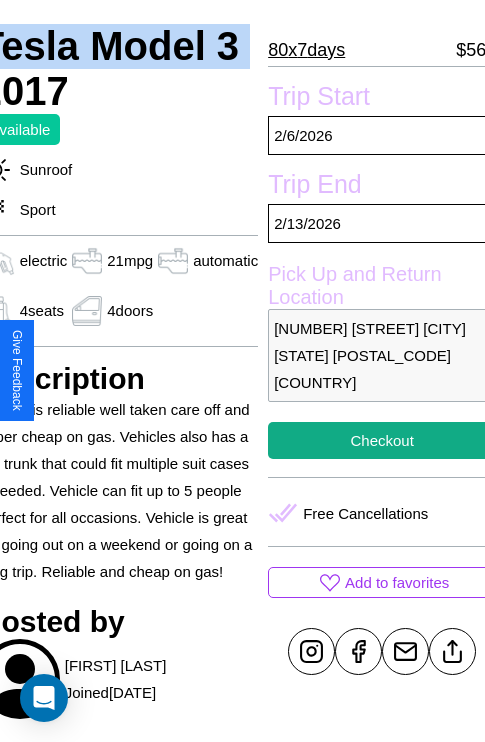 scroll, scrollTop: 408, scrollLeft: 96, axis: both 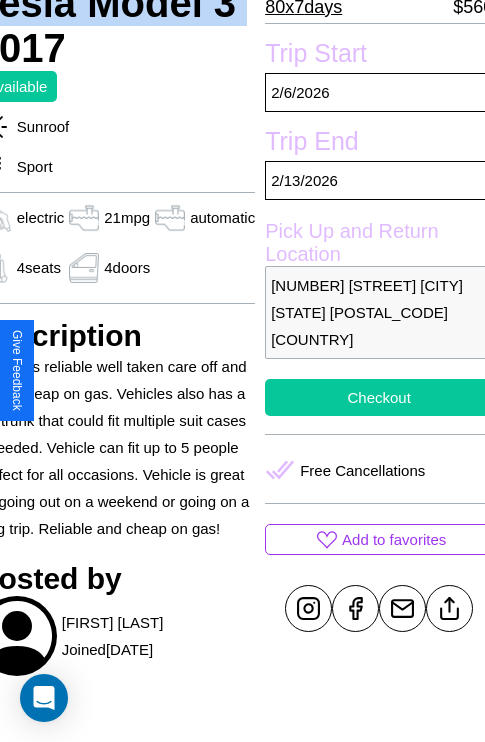 click on "Checkout" at bounding box center (379, 397) 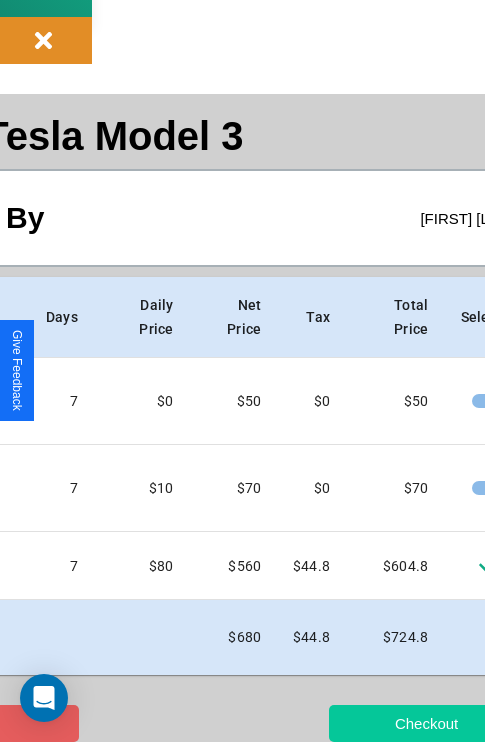 click on "Checkout" at bounding box center [426, 723] 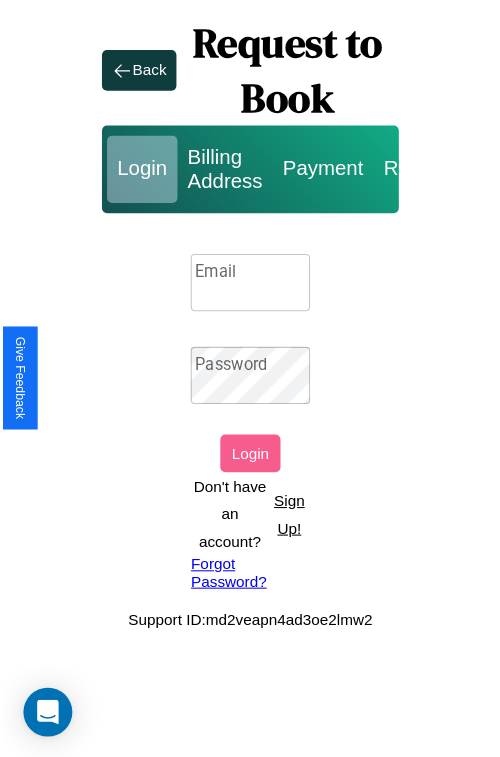 scroll, scrollTop: 0, scrollLeft: 0, axis: both 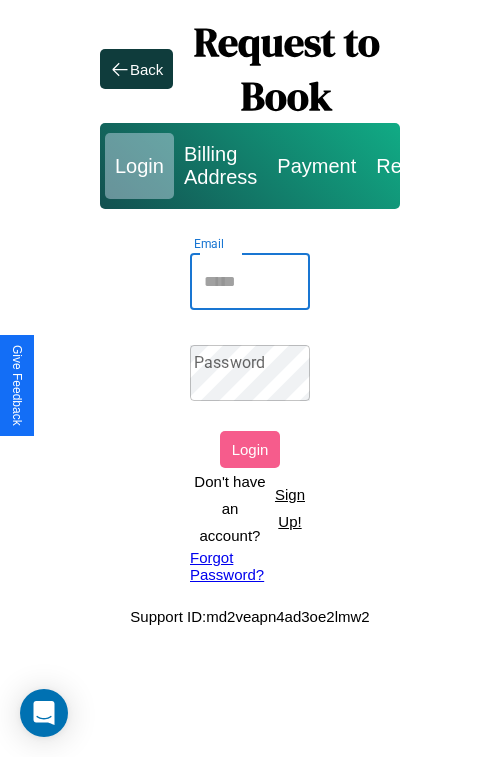 click on "Email" at bounding box center (250, 282) 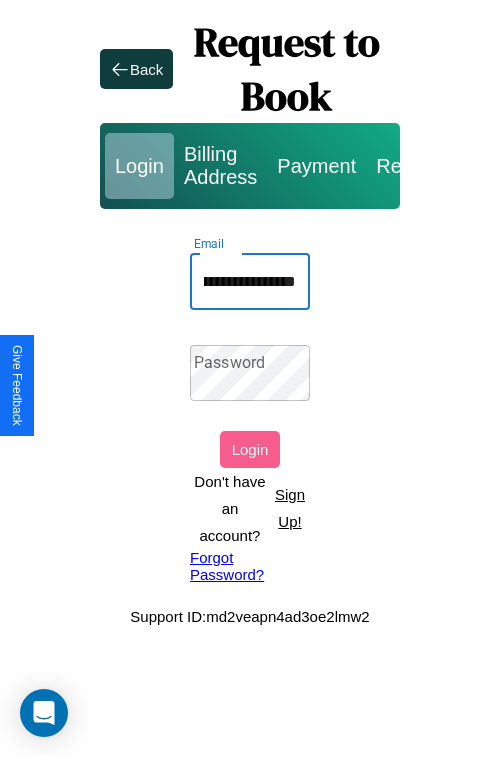 scroll, scrollTop: 0, scrollLeft: 102, axis: horizontal 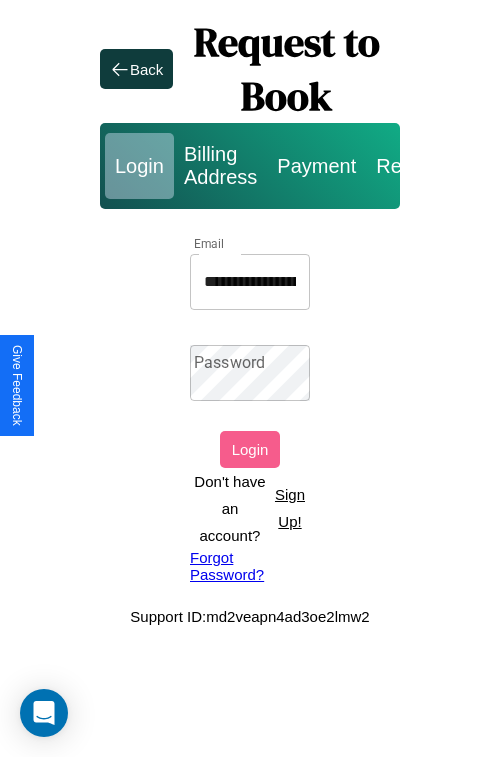 click on "Forgot Password?" at bounding box center [250, 566] 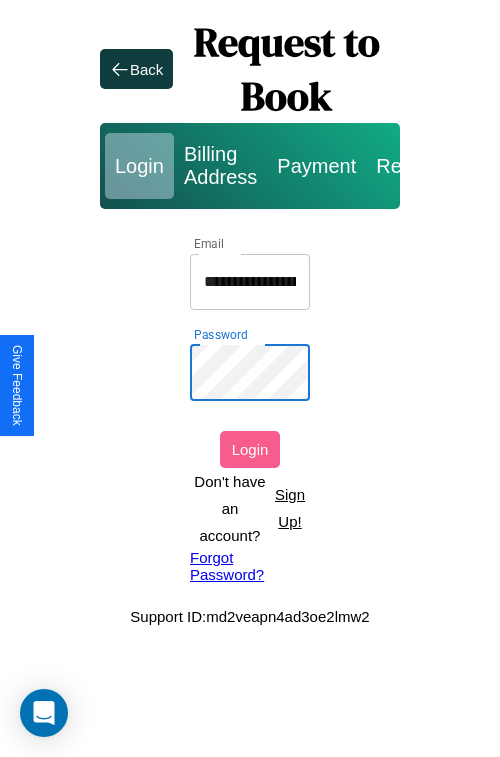 scroll, scrollTop: 0, scrollLeft: 103, axis: horizontal 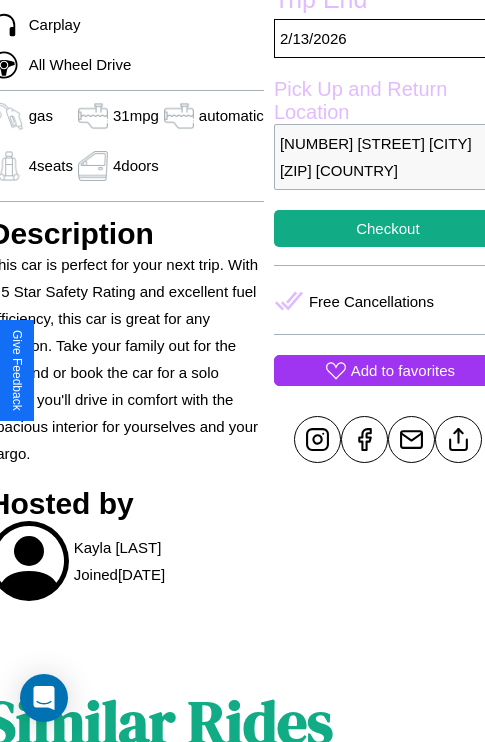 click on "Add to favorites" at bounding box center (403, 370) 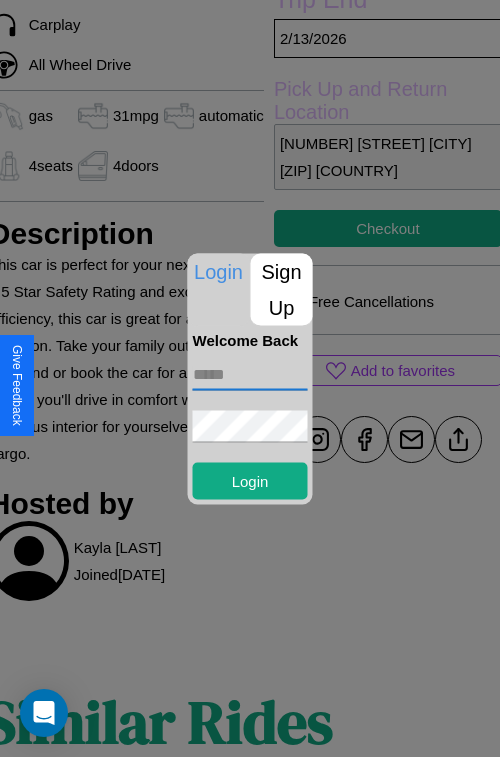 click at bounding box center (250, 374) 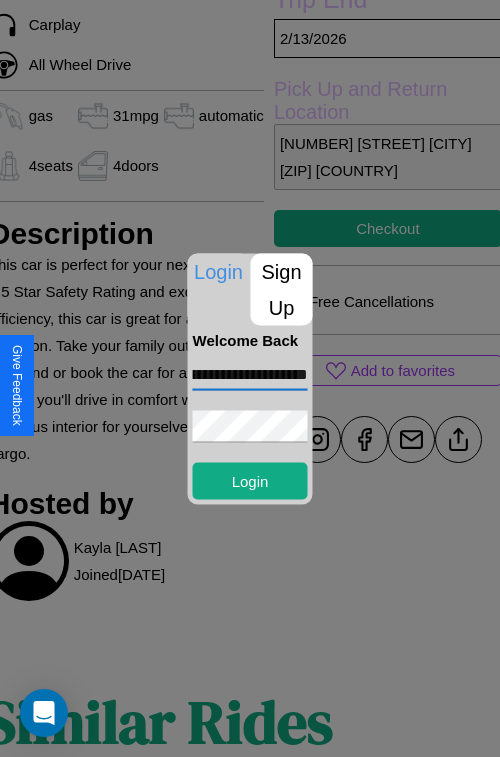 scroll, scrollTop: 0, scrollLeft: 80, axis: horizontal 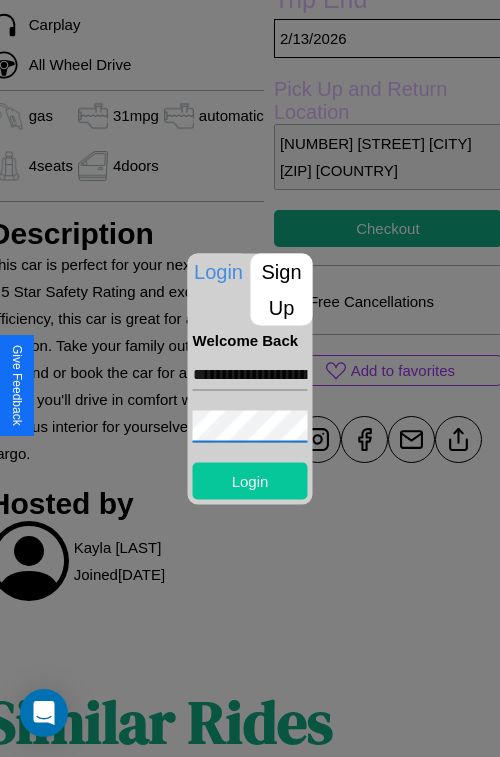 click on "Login" at bounding box center [250, 480] 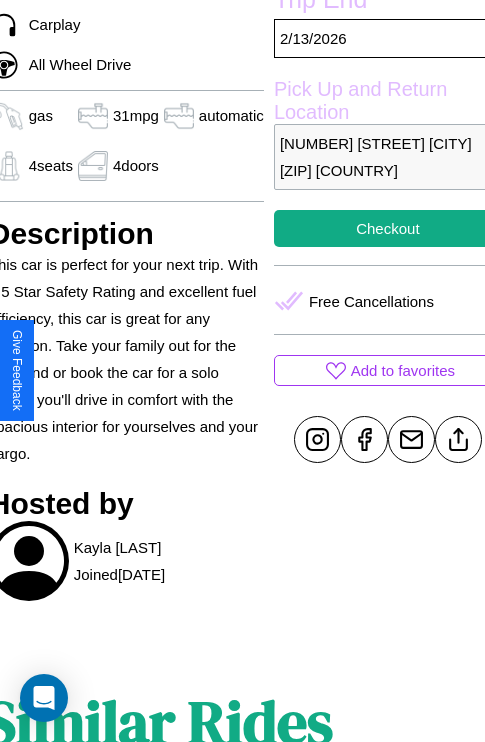 scroll, scrollTop: 408, scrollLeft: 84, axis: both 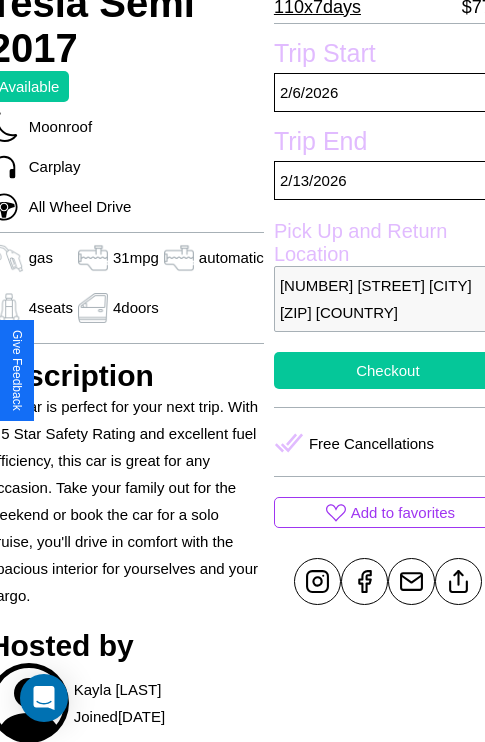 click on "Checkout" at bounding box center [388, 370] 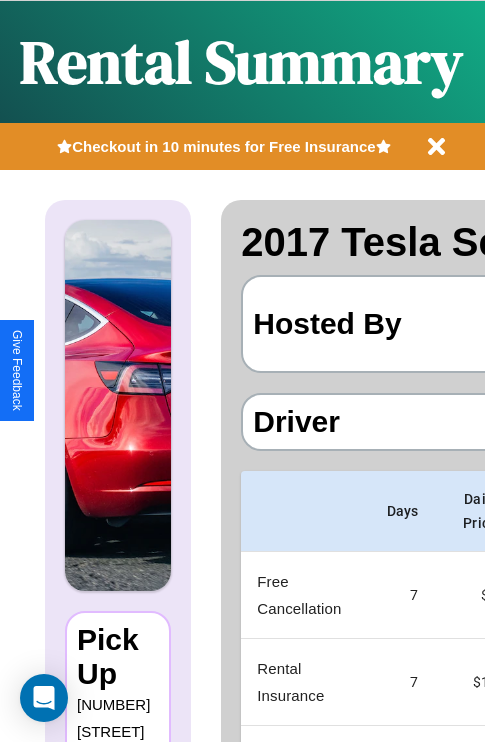 scroll, scrollTop: 0, scrollLeft: 387, axis: horizontal 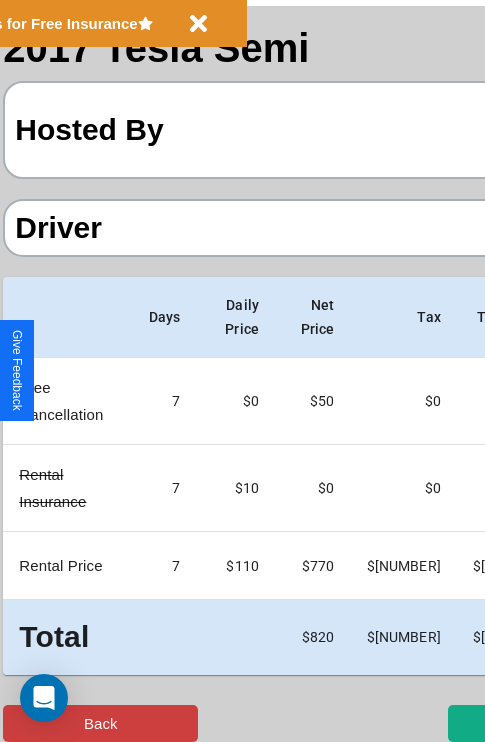 click on "Back" at bounding box center (100, 723) 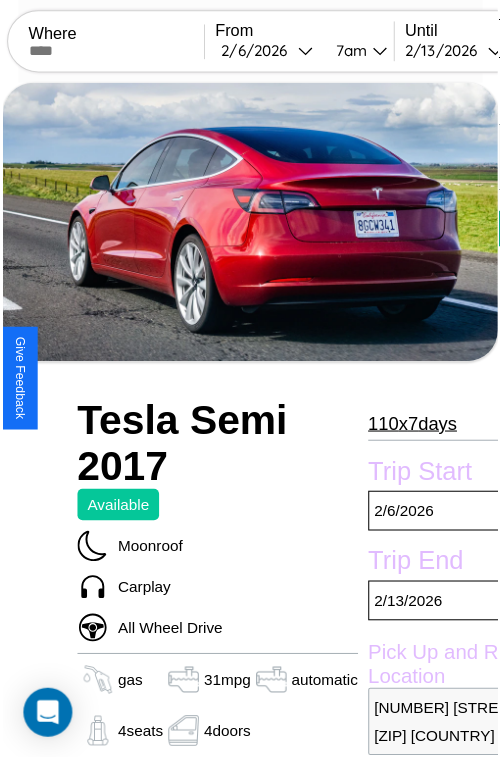 scroll, scrollTop: 130, scrollLeft: 84, axis: both 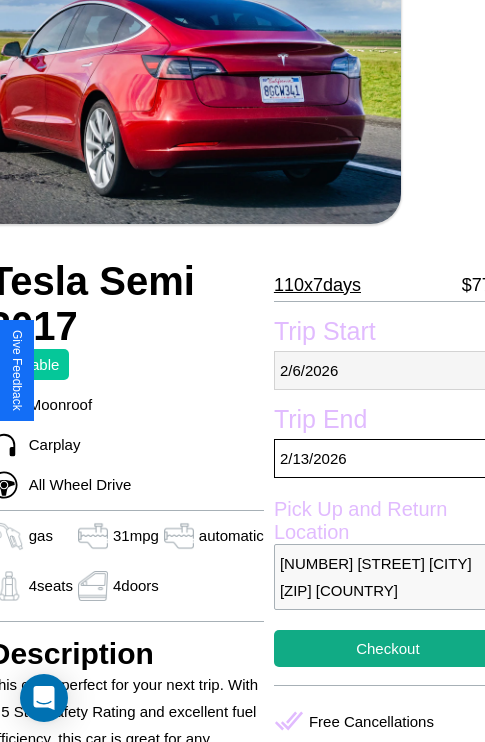 click on "2 / 6 / 2026" at bounding box center (388, 370) 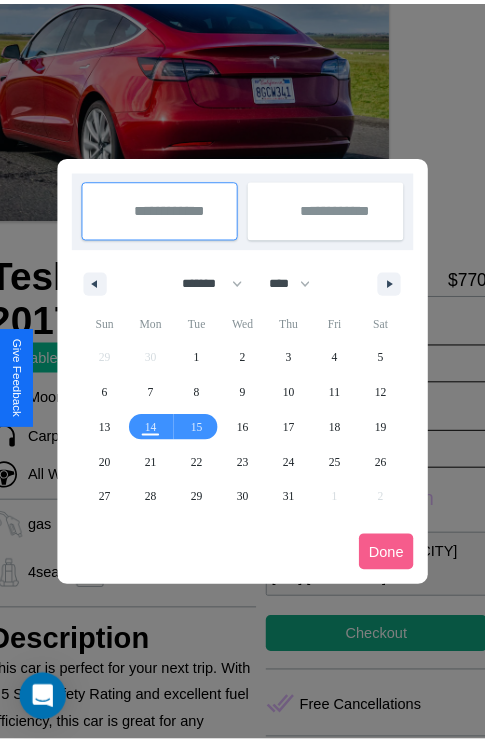 scroll, scrollTop: 0, scrollLeft: 84, axis: horizontal 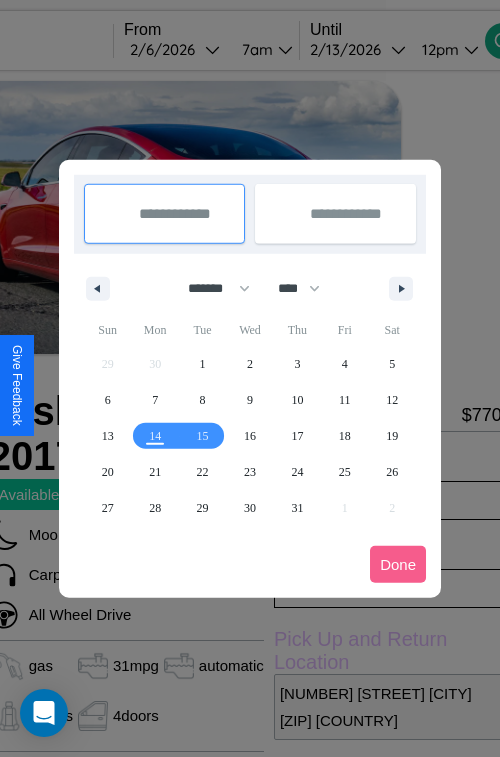 click at bounding box center [250, 378] 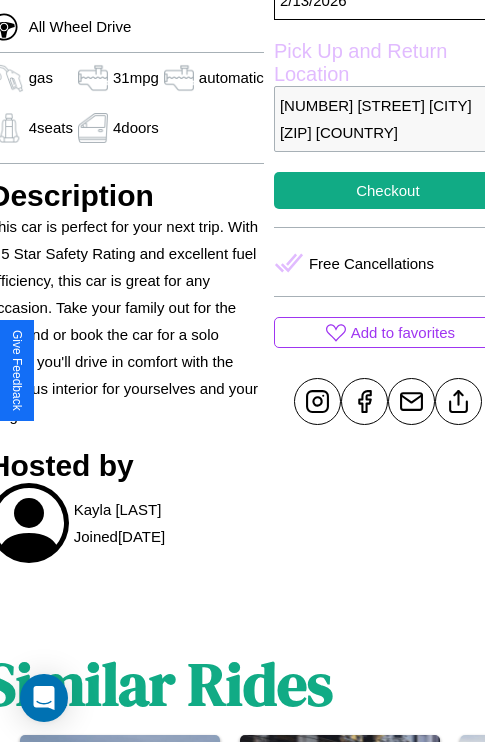 scroll, scrollTop: 619, scrollLeft: 84, axis: both 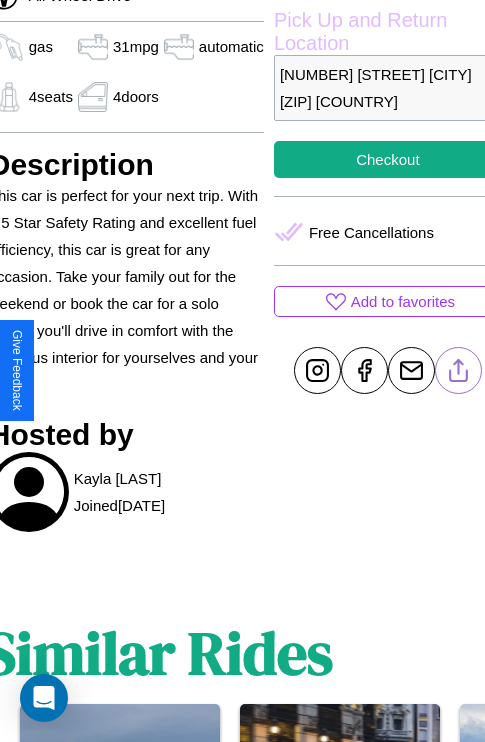 click 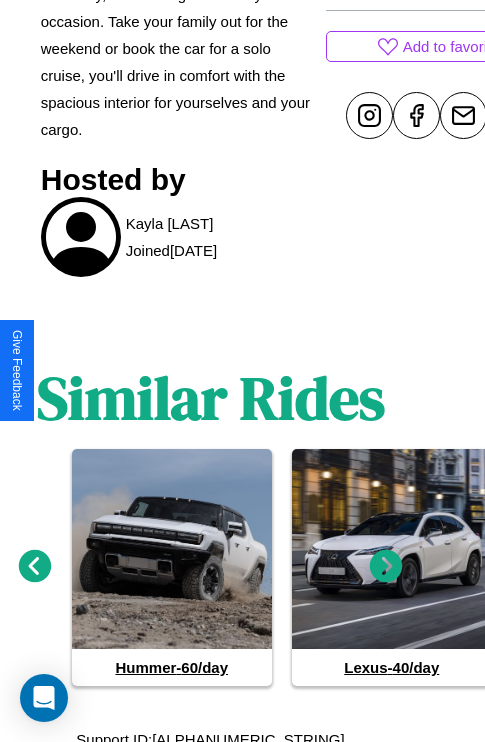 scroll, scrollTop: 885, scrollLeft: 30, axis: both 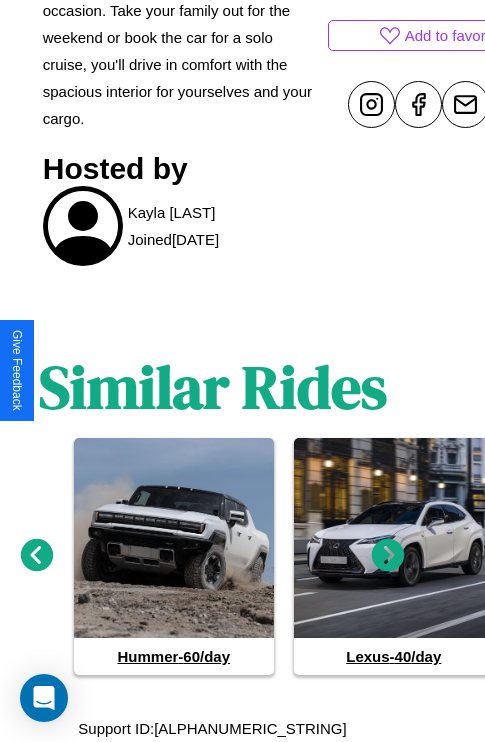 click 